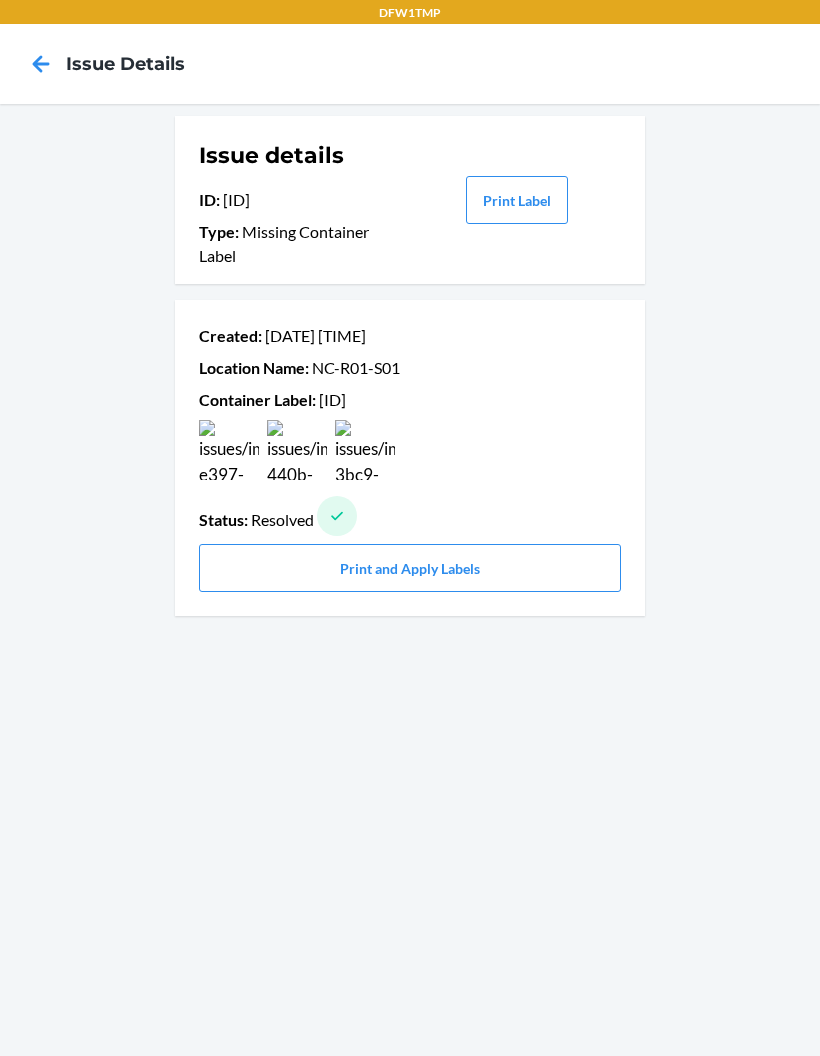 scroll, scrollTop: 0, scrollLeft: 0, axis: both 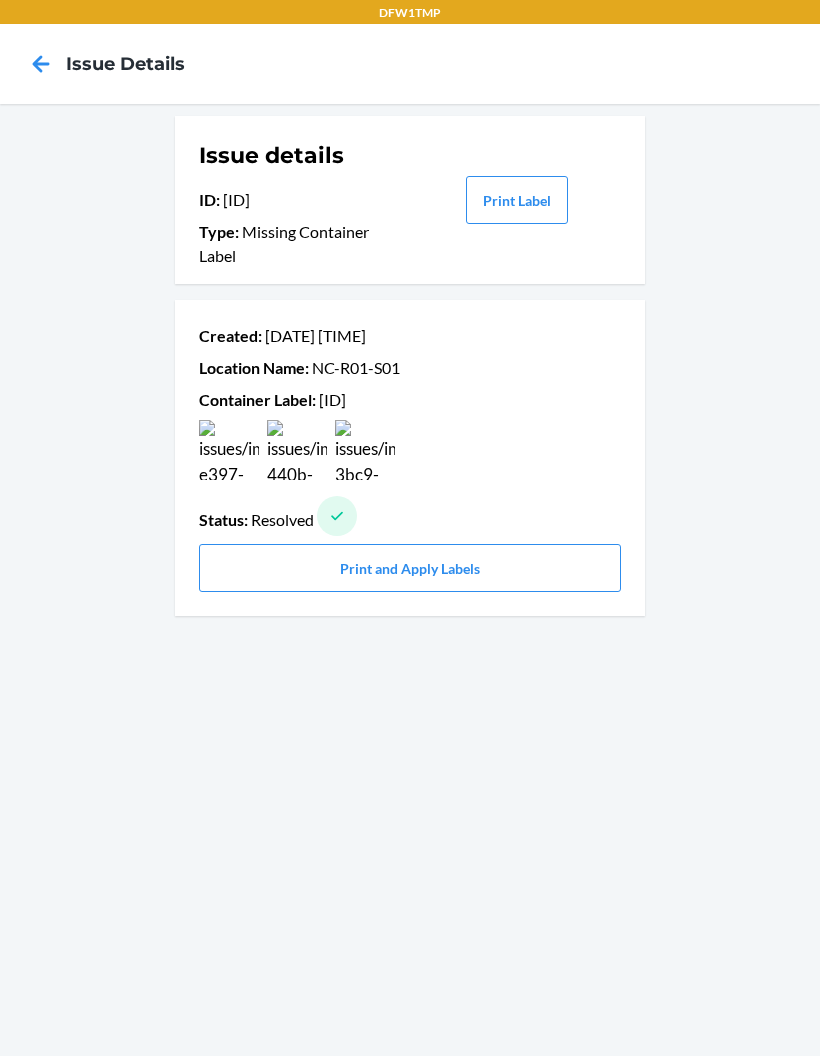 click 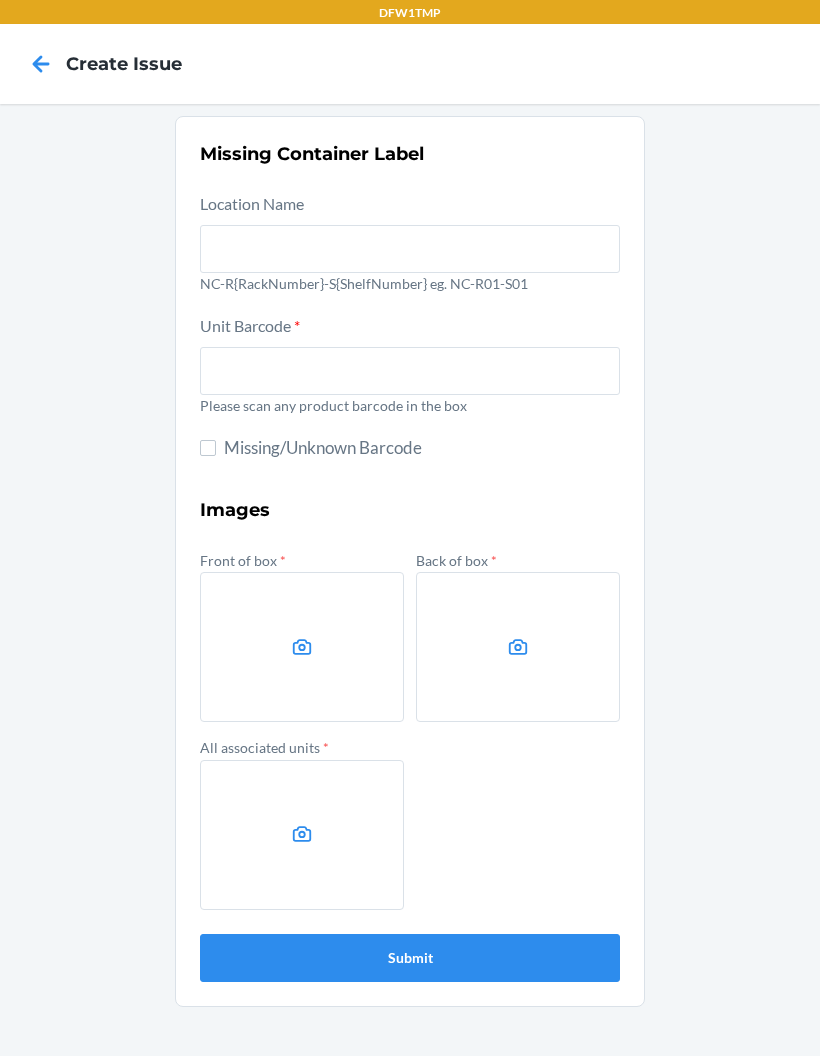 click 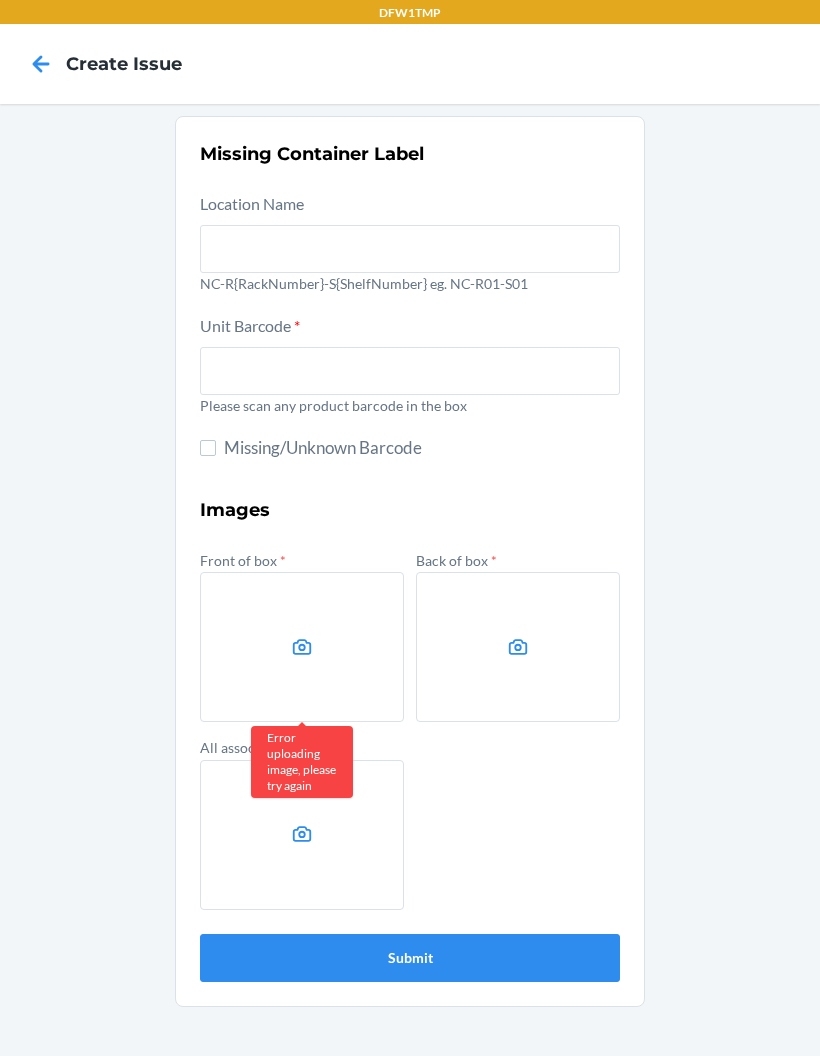 click 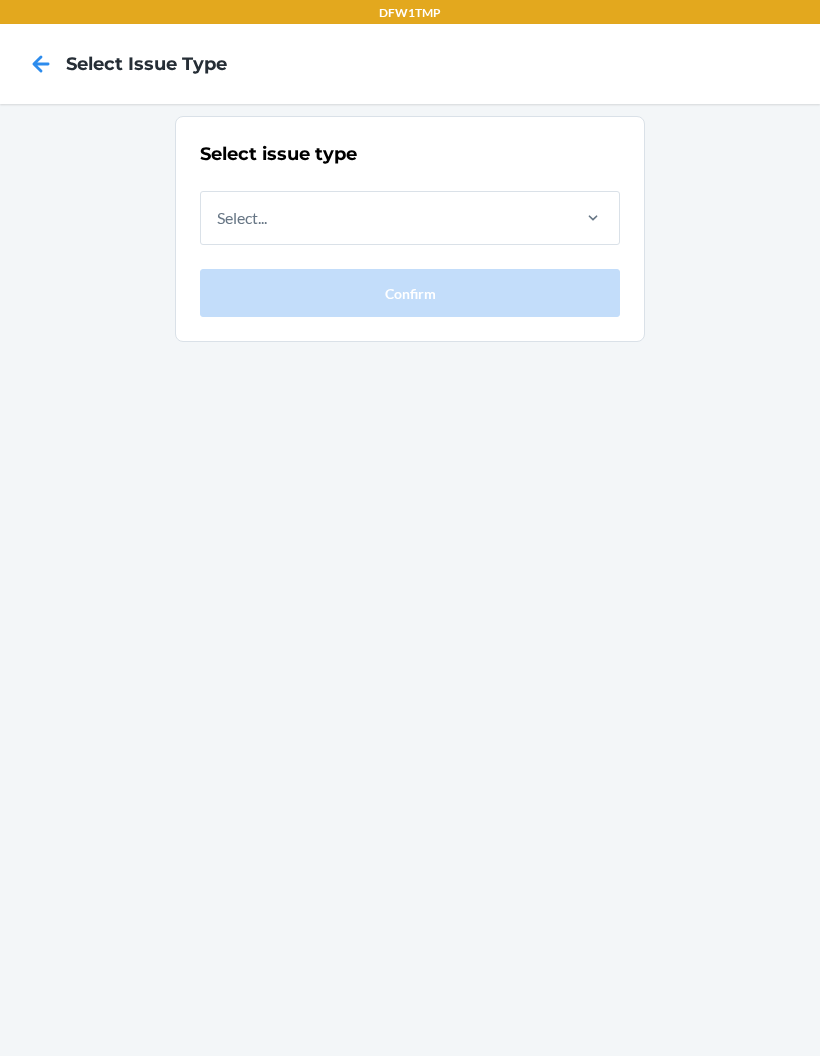 scroll, scrollTop: 80, scrollLeft: 0, axis: vertical 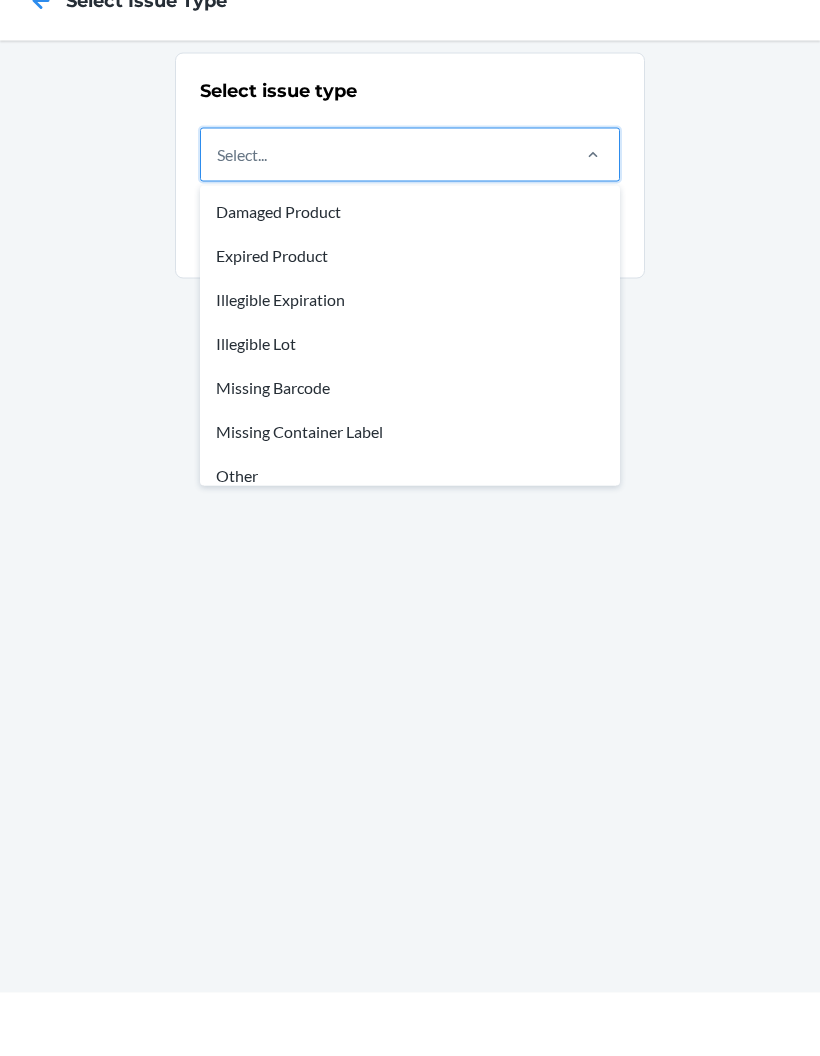 click on "Missing Container Label" at bounding box center [410, 495] 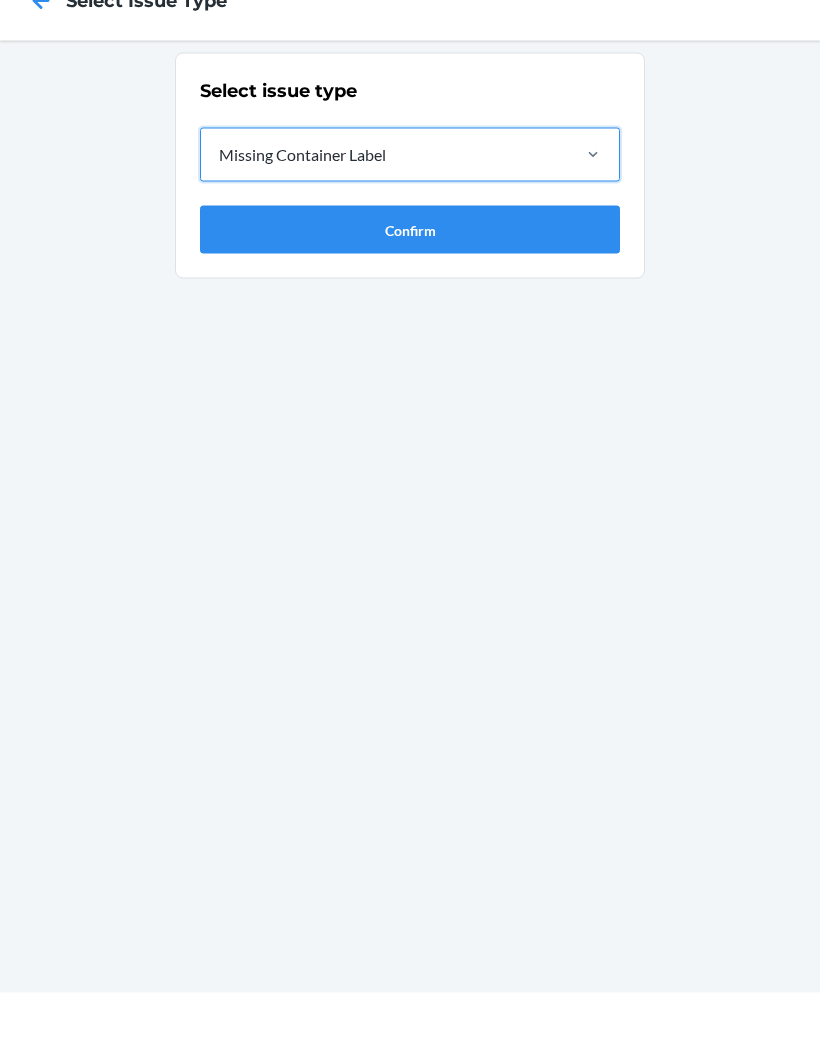 click on "Confirm" at bounding box center [410, 293] 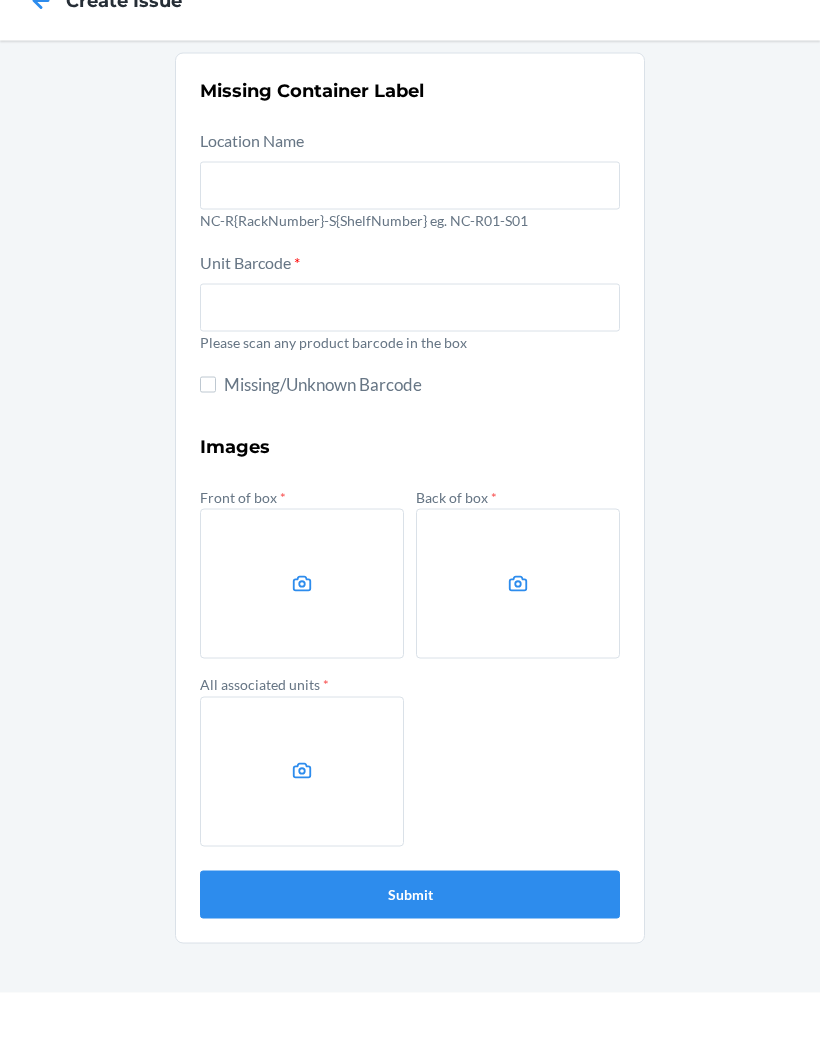 scroll, scrollTop: 80, scrollLeft: 0, axis: vertical 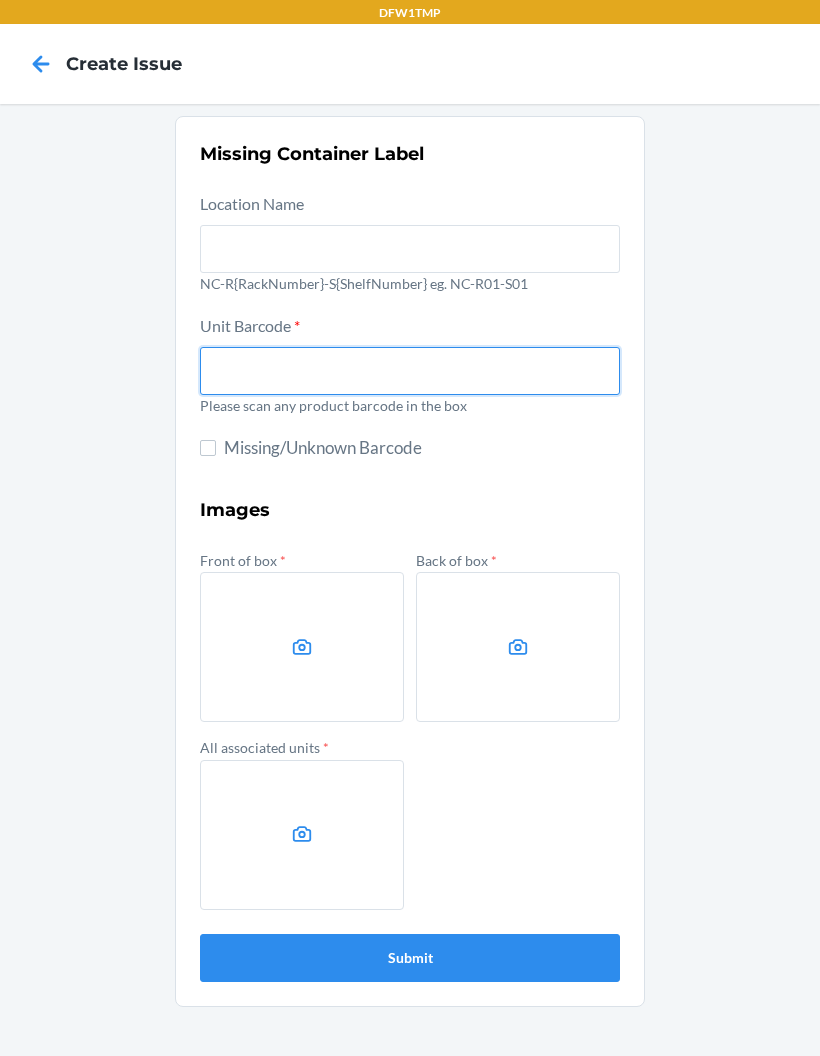 click at bounding box center [410, 371] 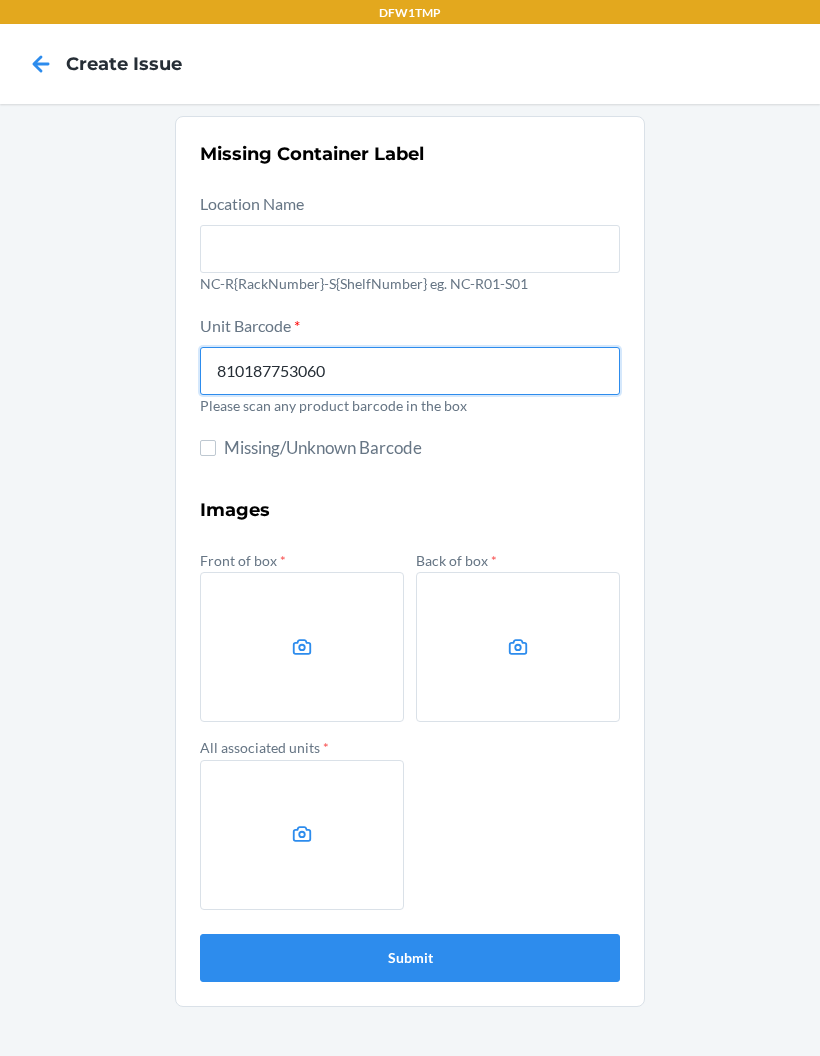 type on "810187753060" 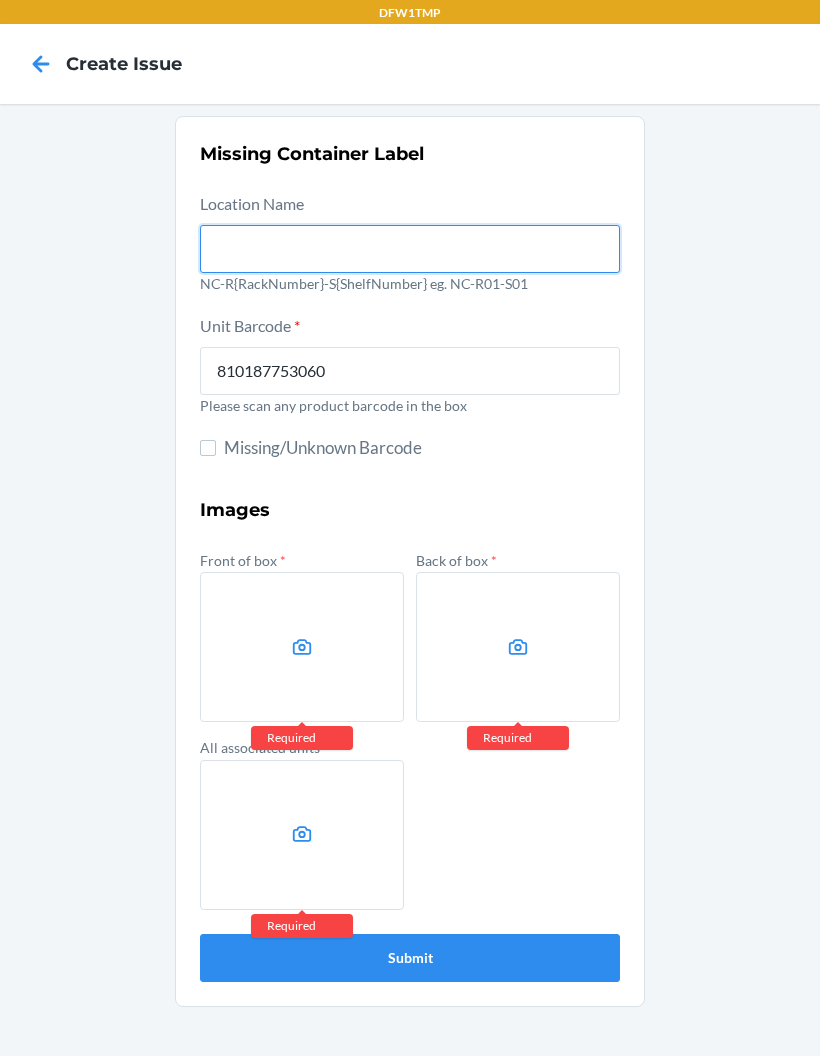 click at bounding box center [410, 249] 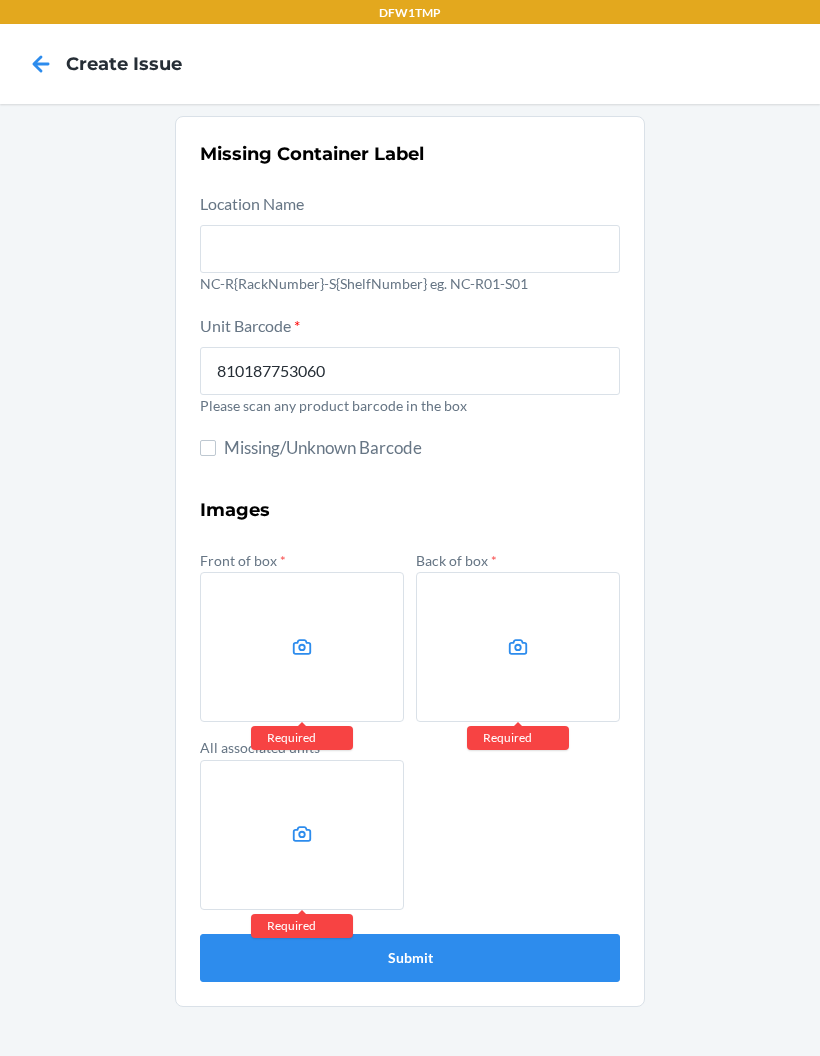 click on "NC-R{RackNumber}-S{ShelfNumber} eg. NC-R01-S01" at bounding box center [410, 283] 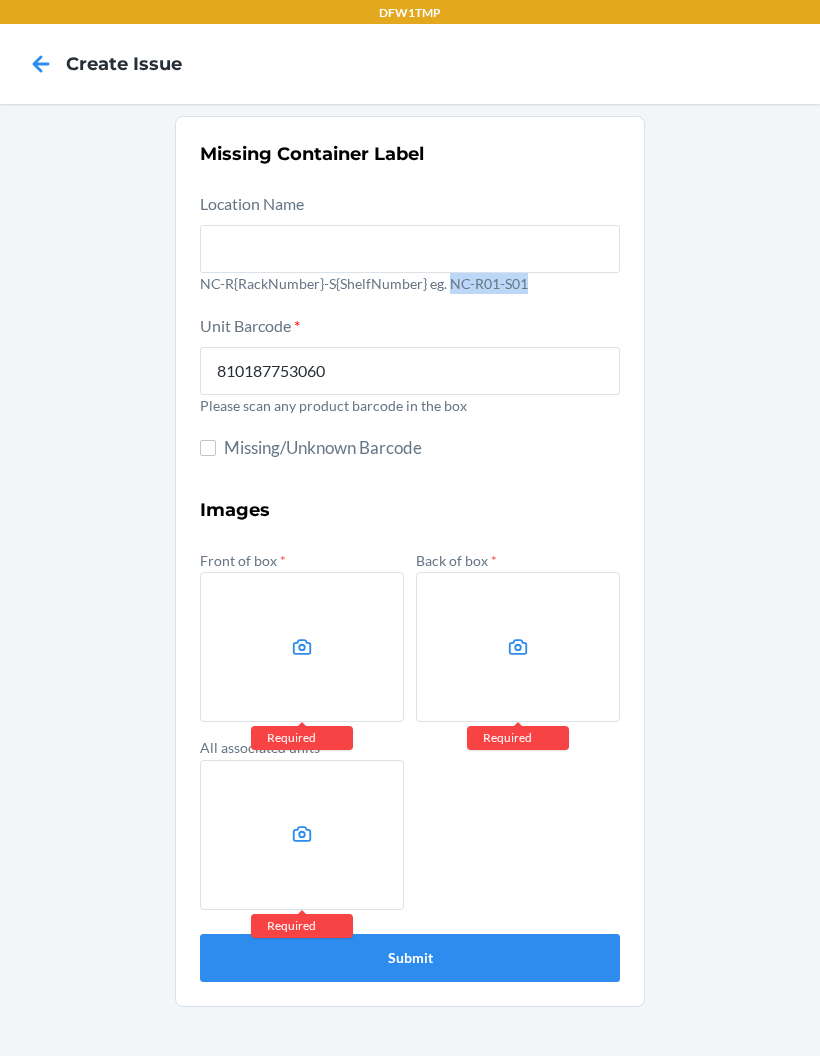copy on "NC-R01-S01" 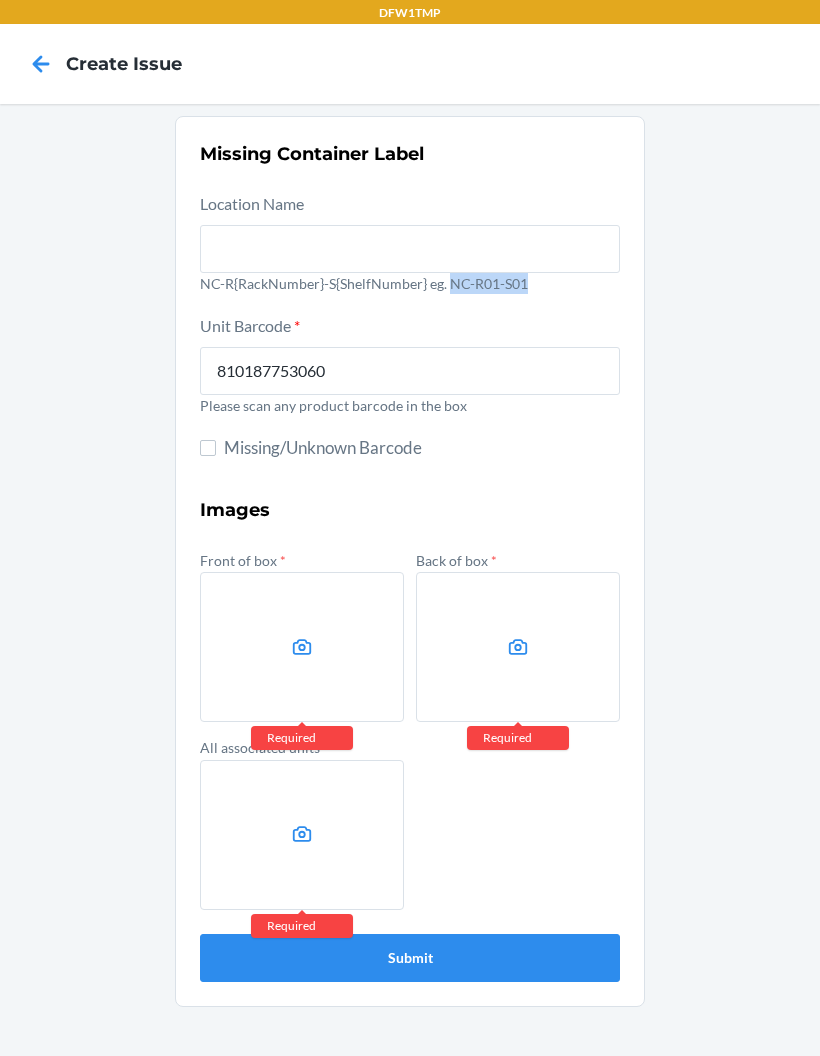 click at bounding box center [410, 249] 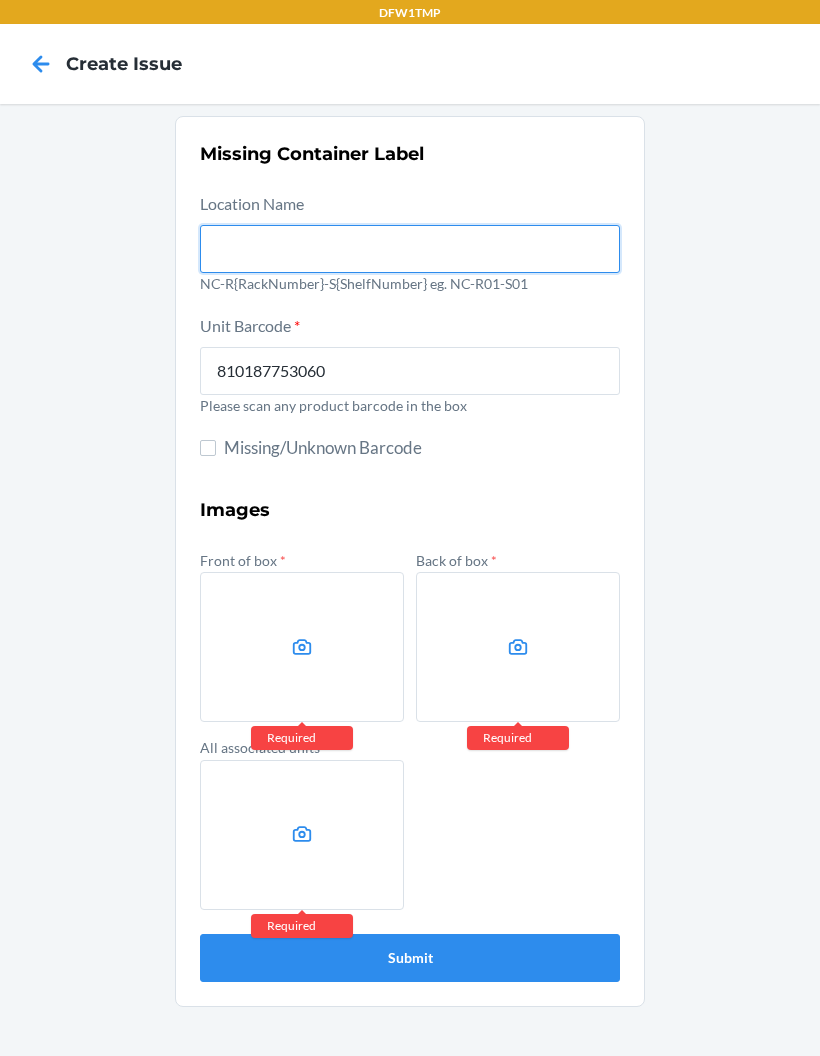 click at bounding box center [410, 249] 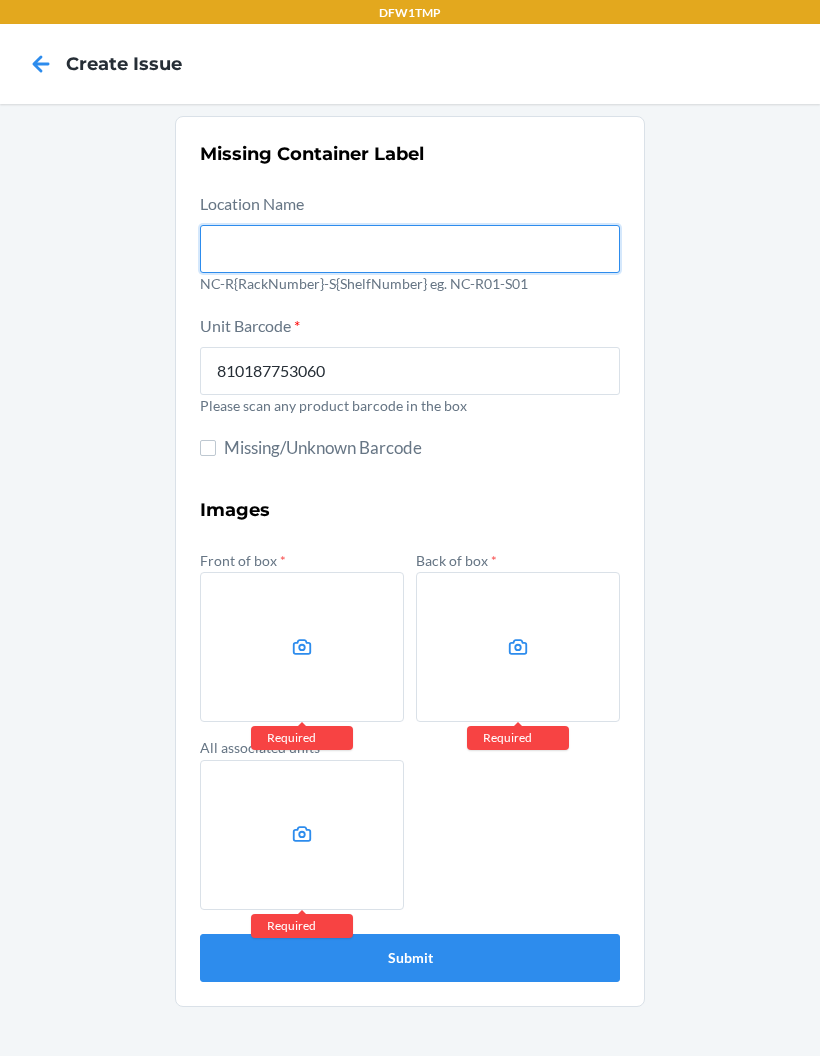 paste on "NC-R01-S01" 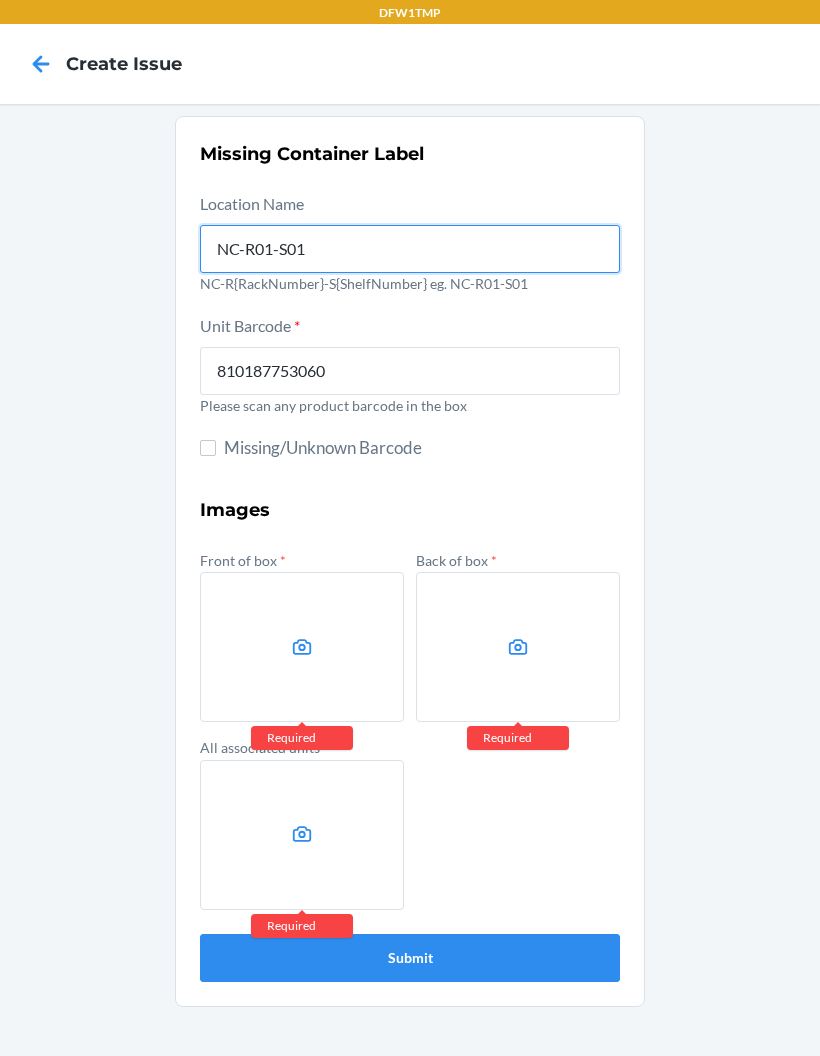 type on "NC-R01-S01" 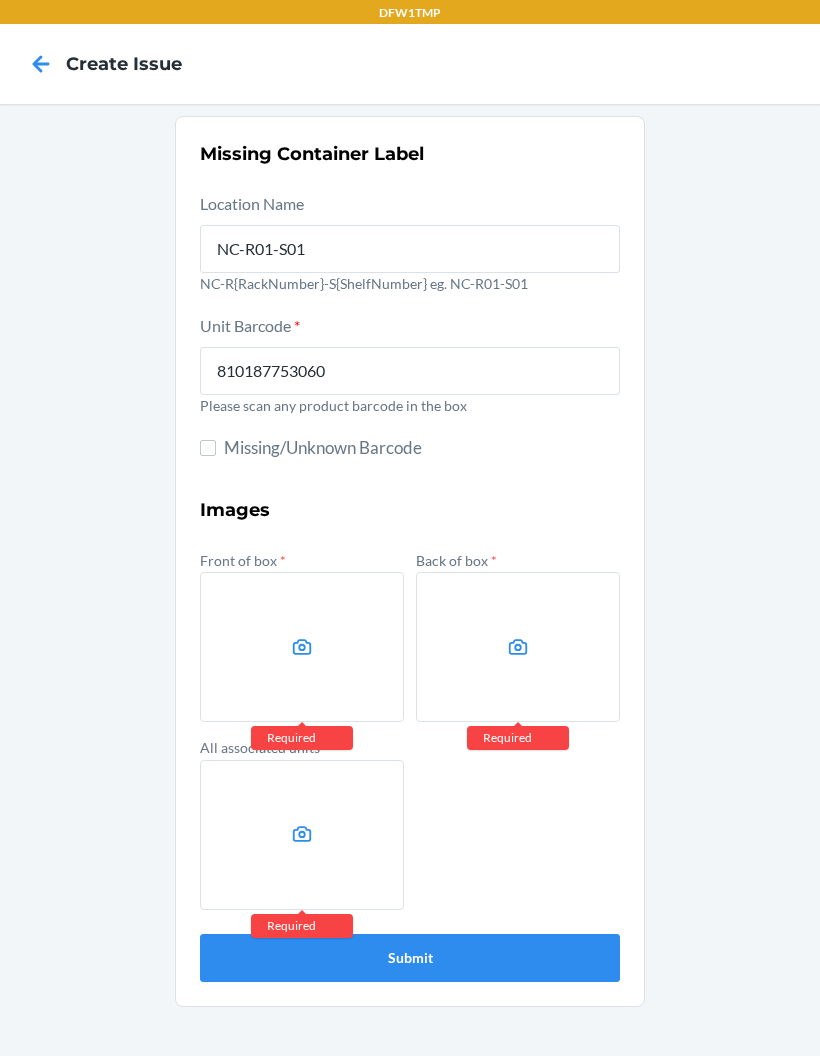 click 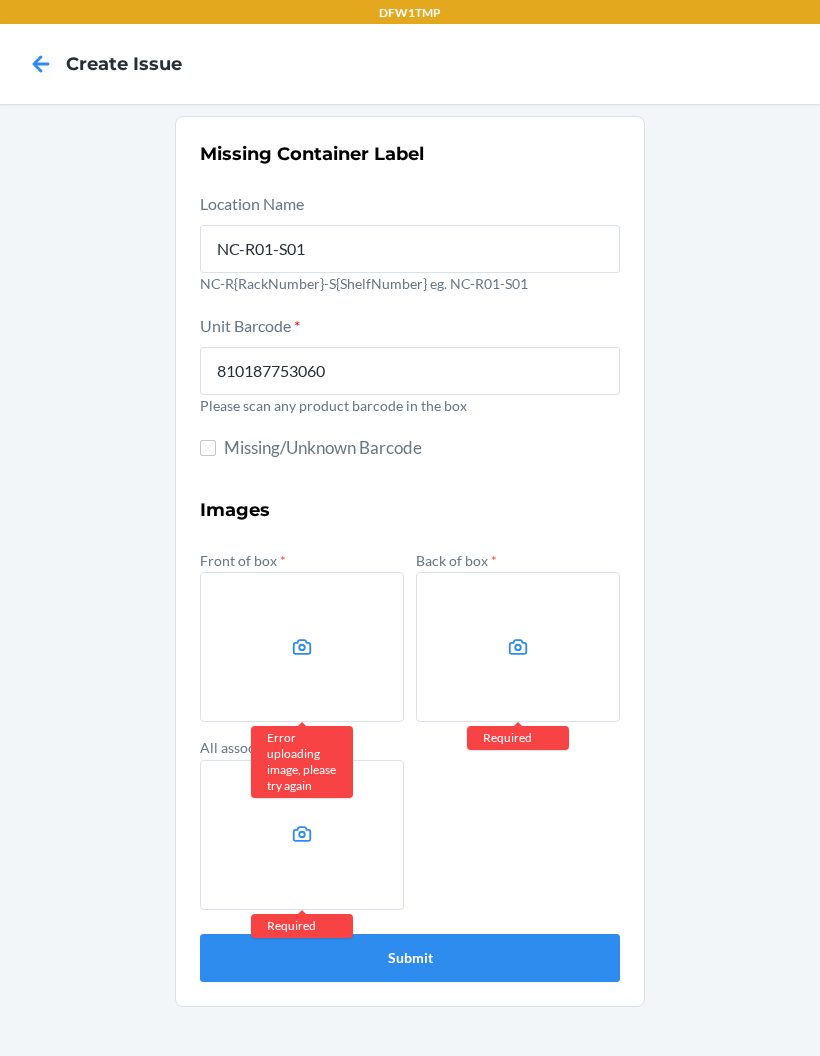 click at bounding box center (302, 647) 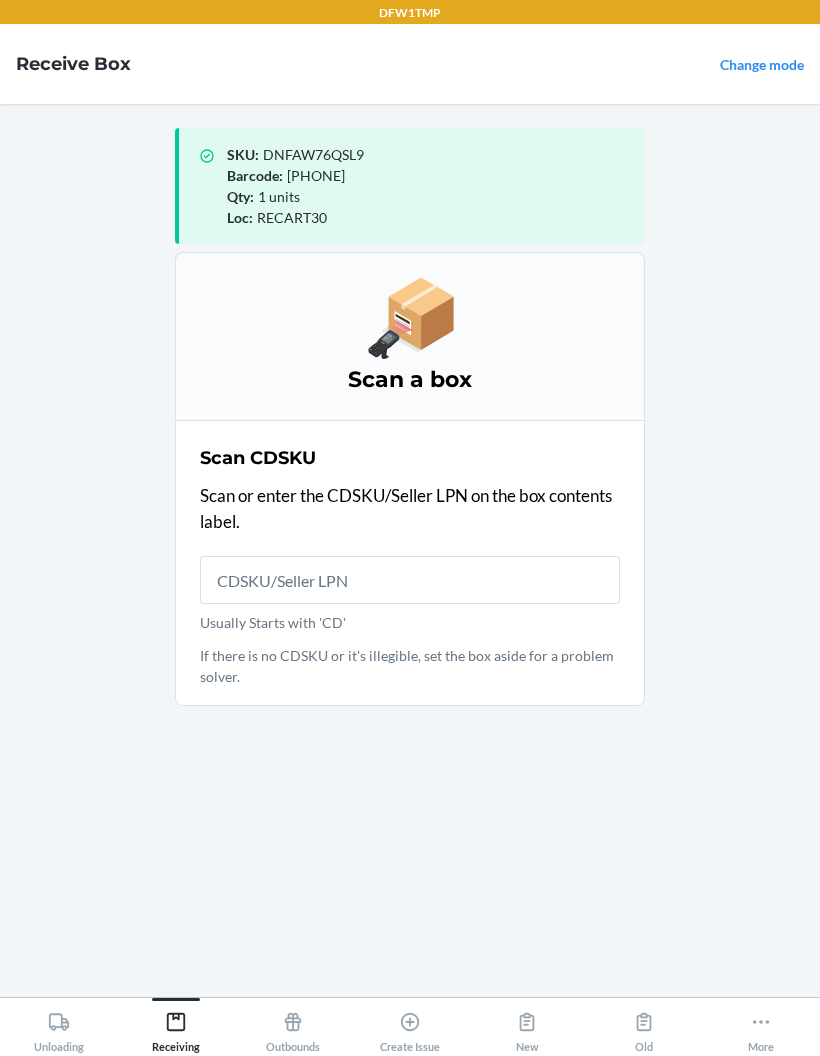 scroll, scrollTop: 80, scrollLeft: 0, axis: vertical 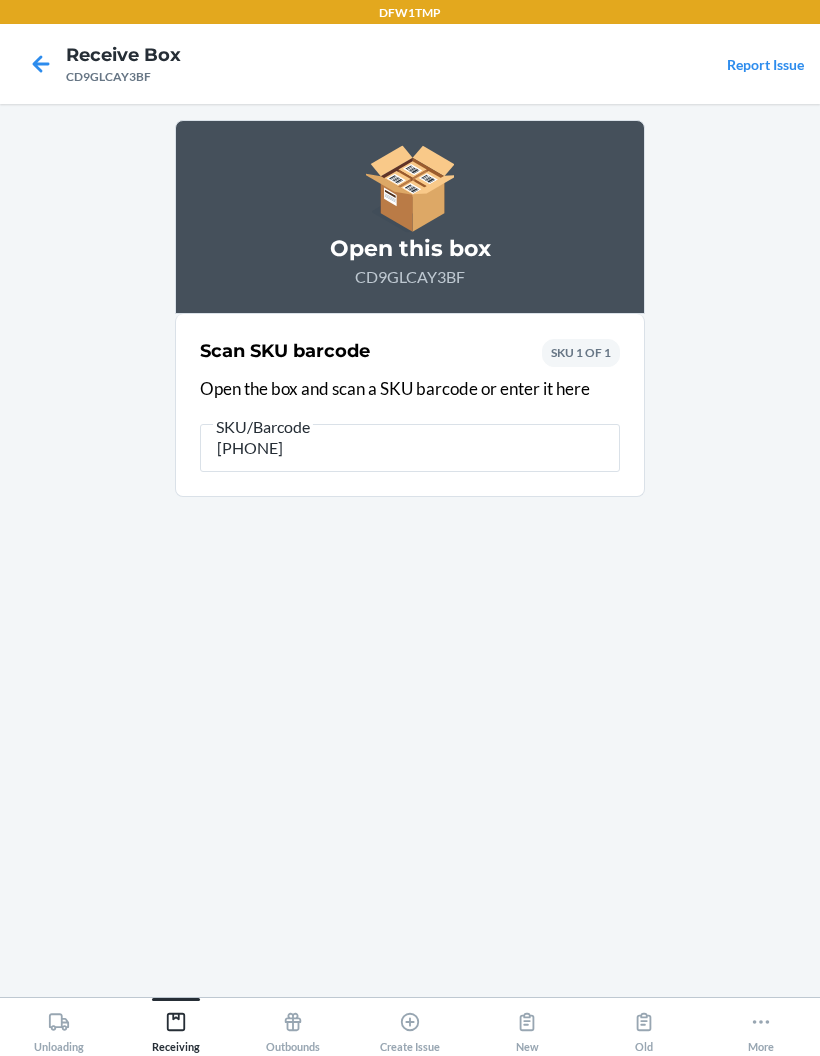 type on "6424612449" 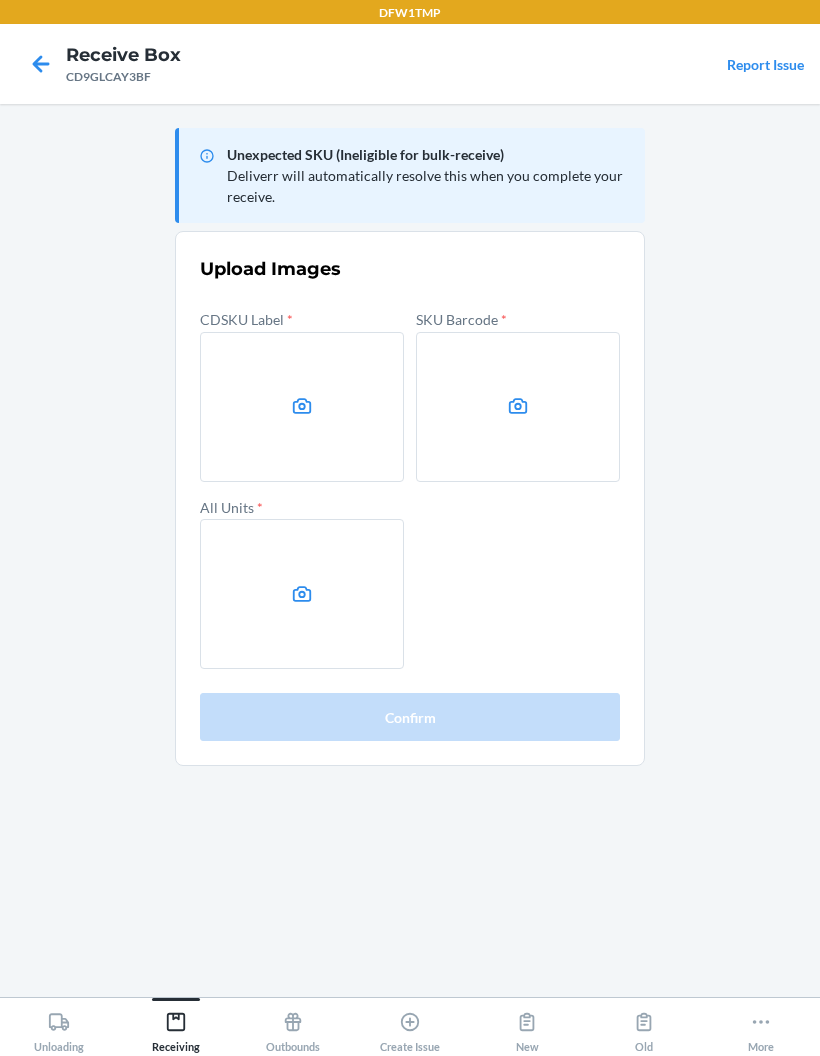 click at bounding box center [302, 407] 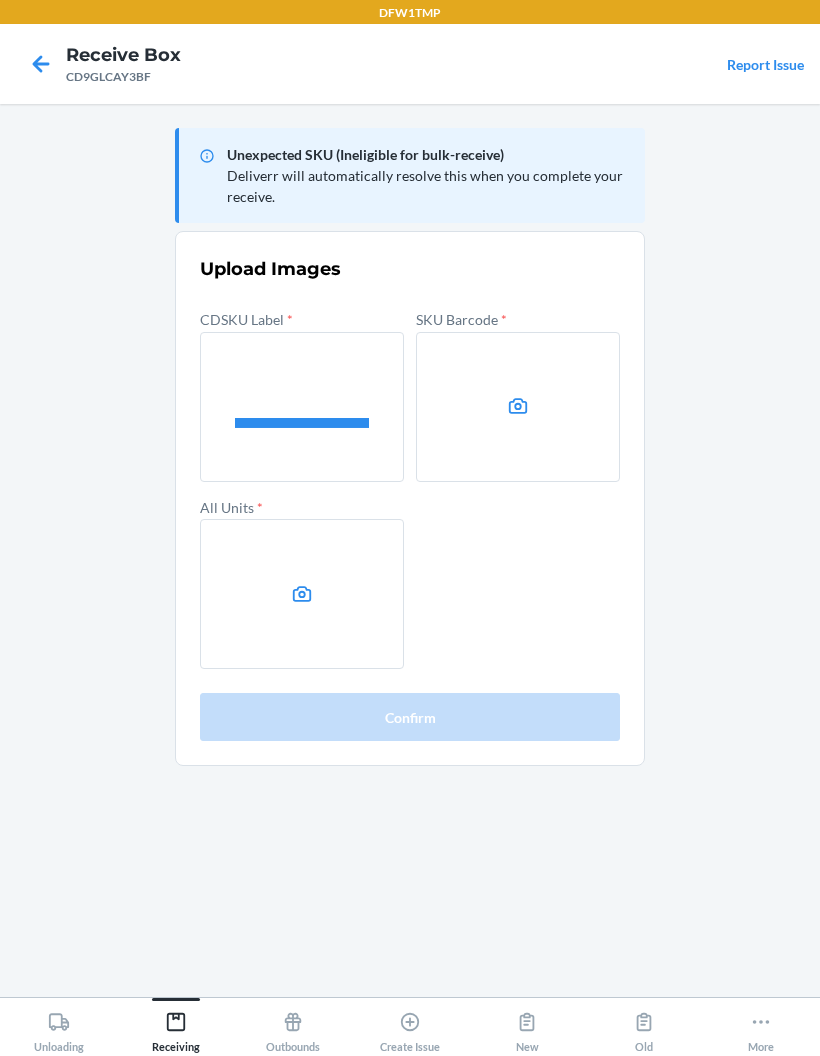click 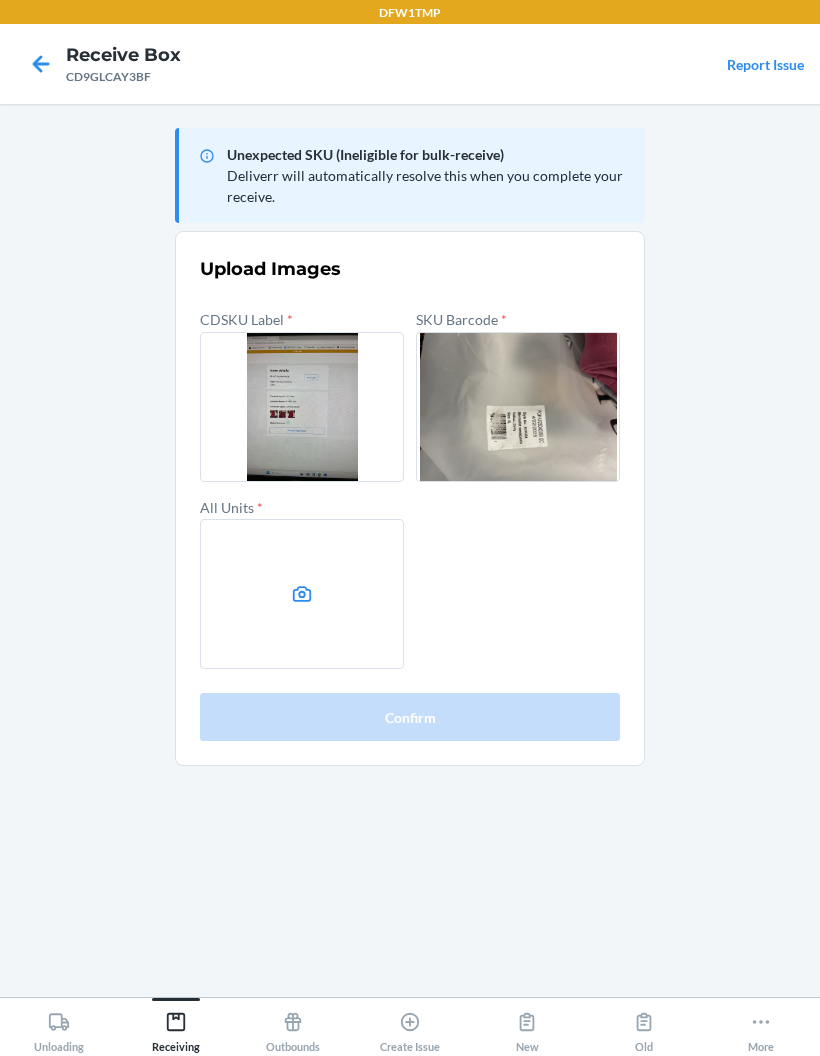 click at bounding box center [302, 594] 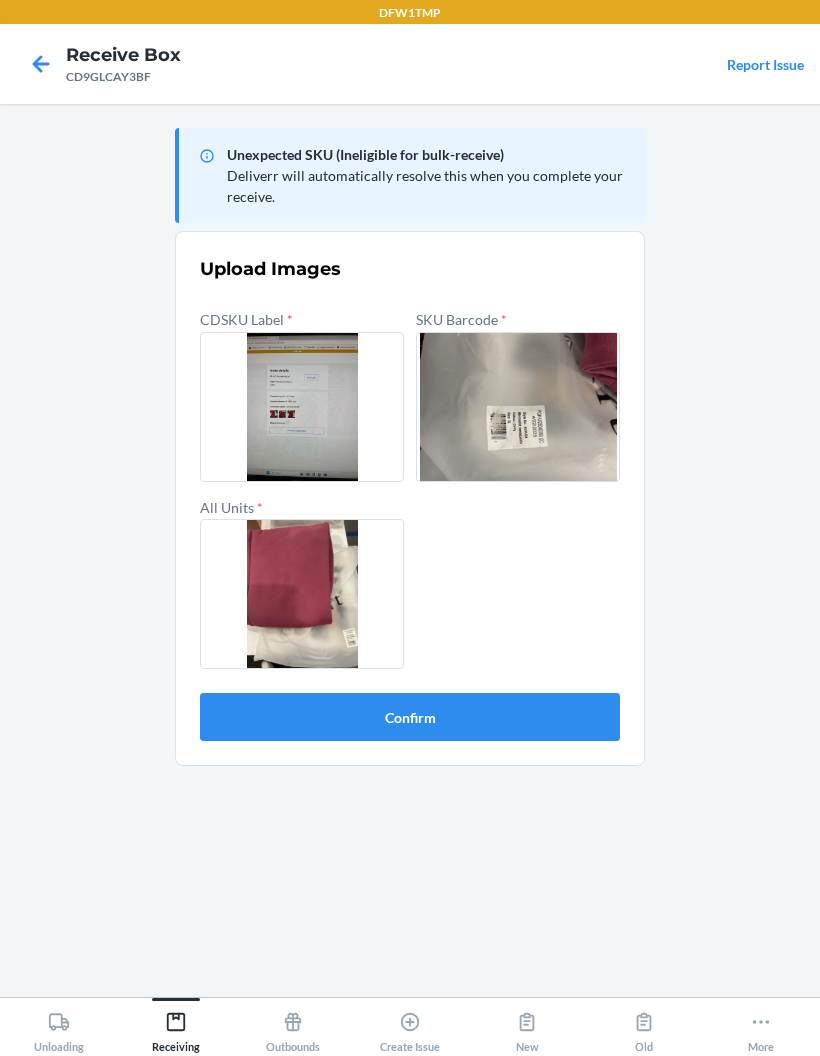 click on "Confirm" at bounding box center (410, 717) 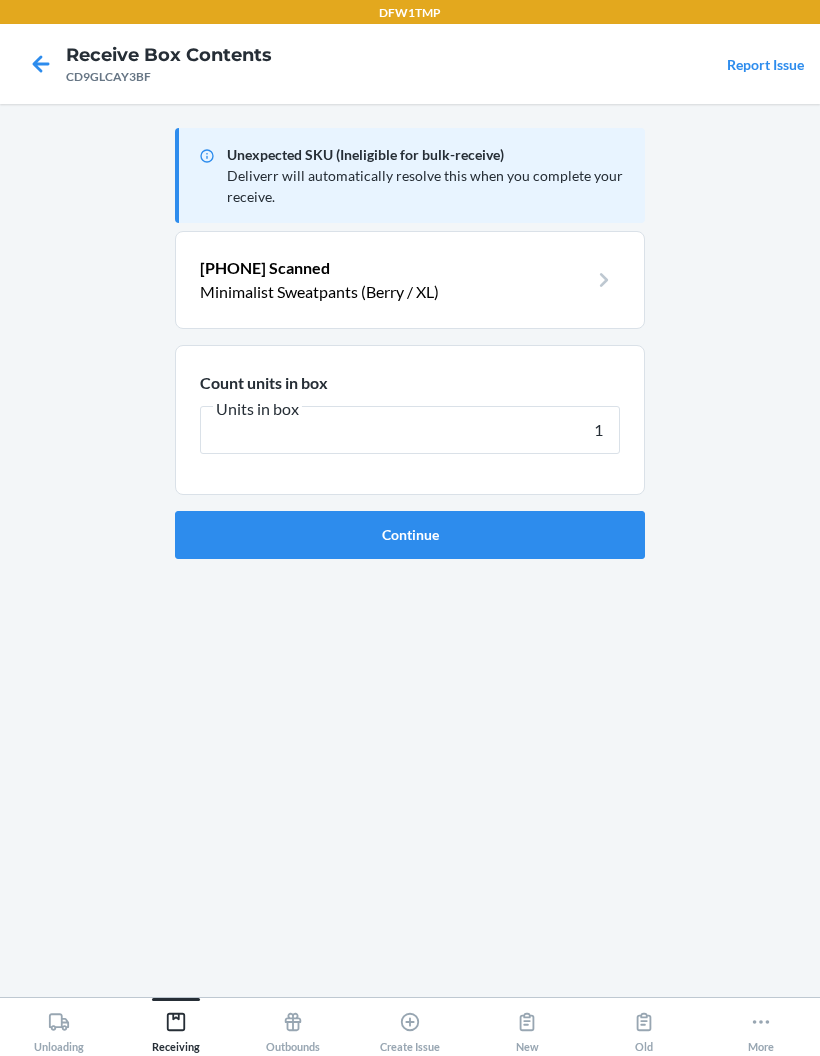 type on "1" 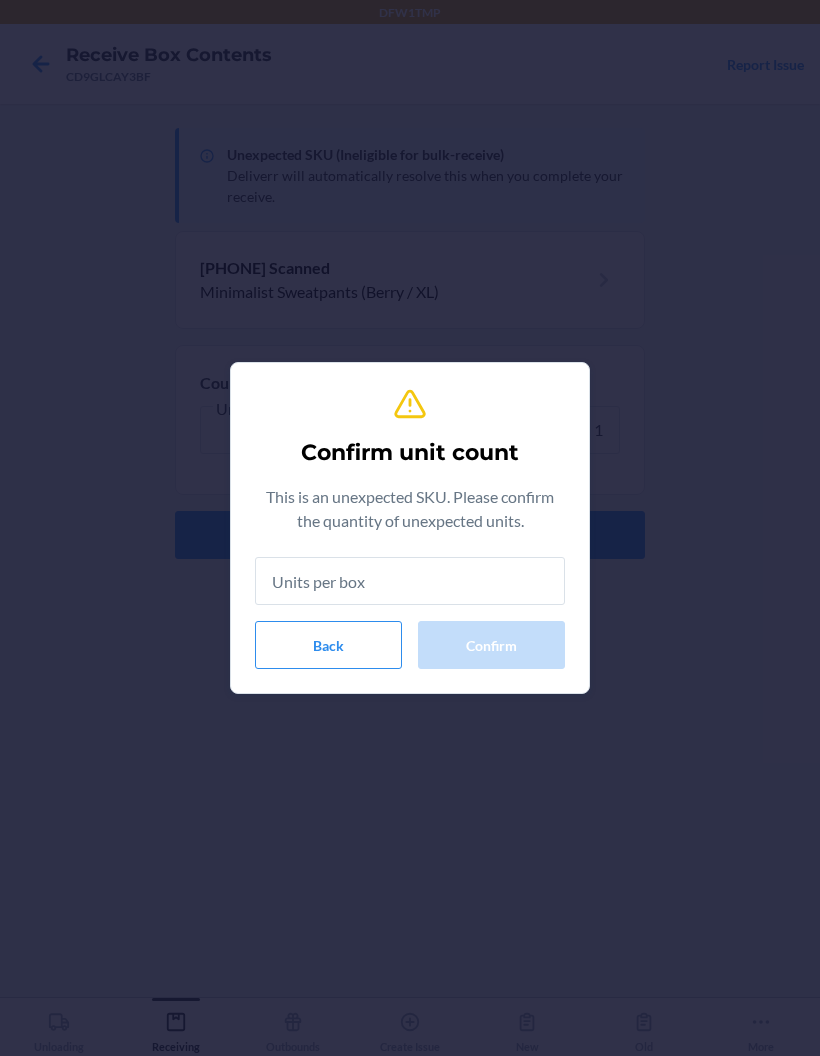 type on "1" 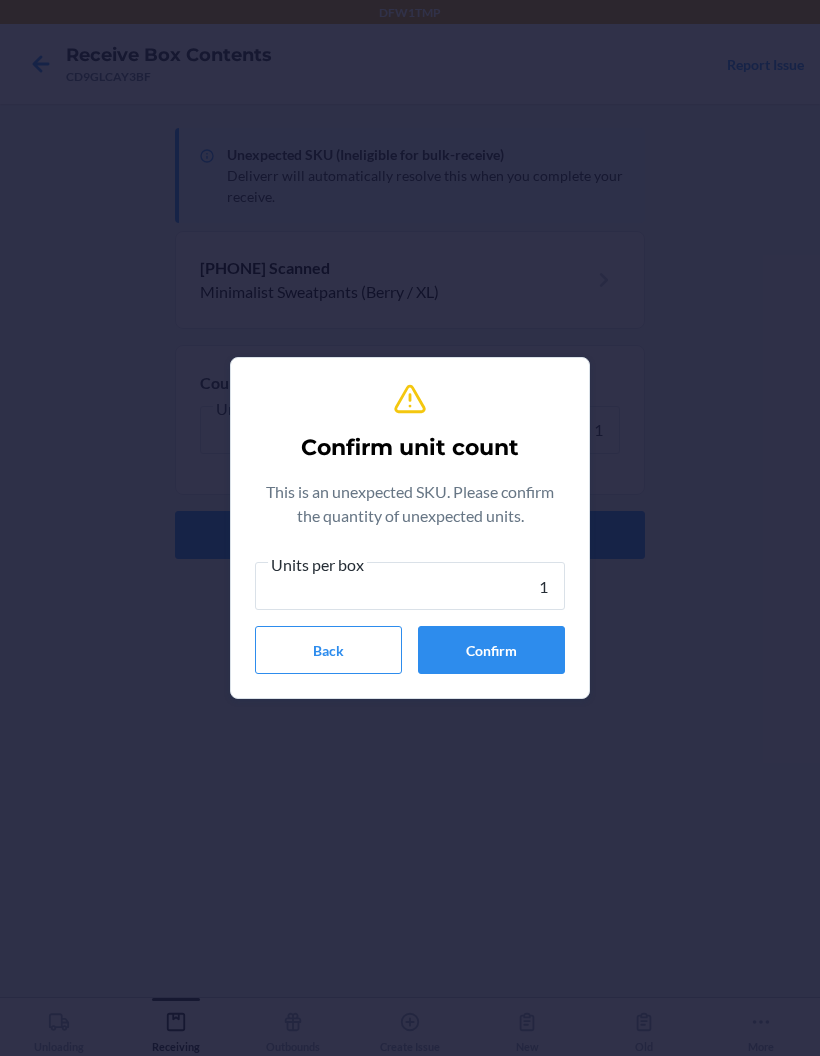 click on "Confirm" at bounding box center (491, 650) 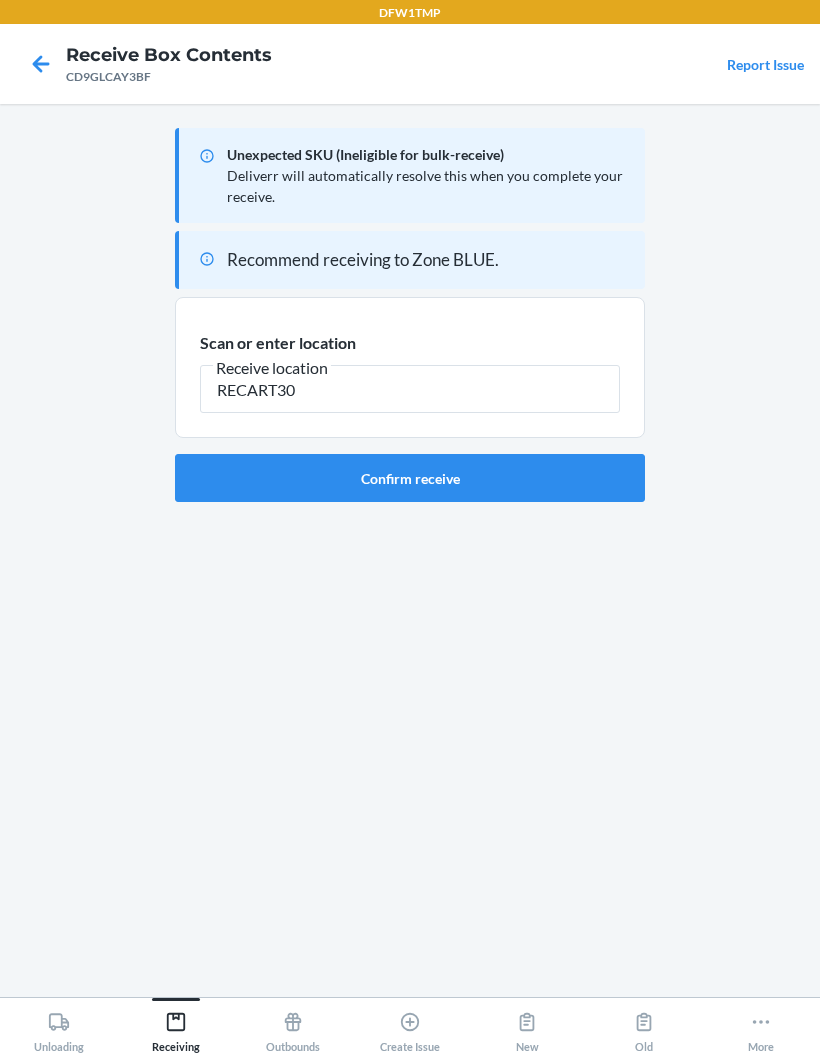 type on "RECART30" 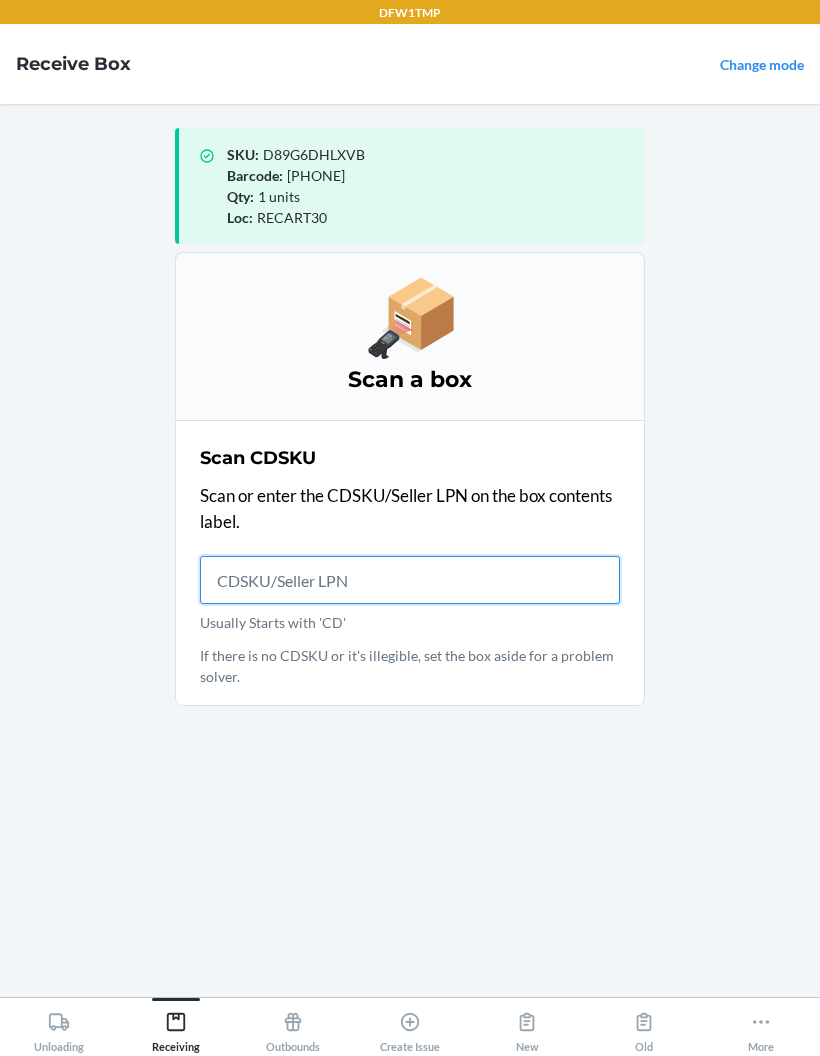click on "Usually Starts with 'CD'" at bounding box center (410, 580) 